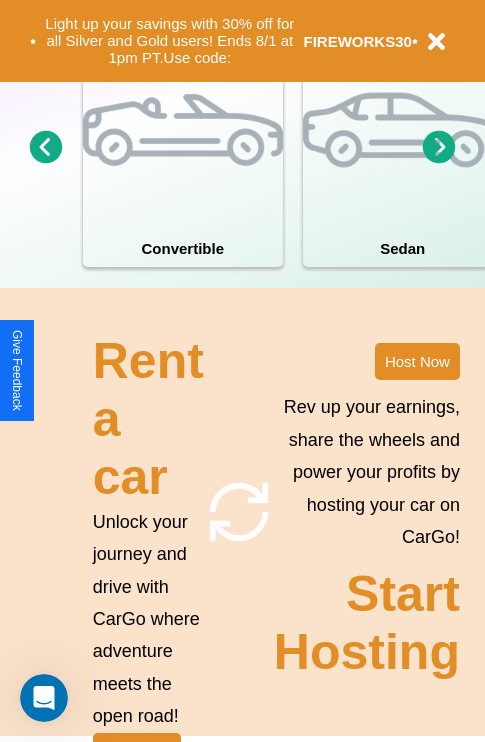 scroll, scrollTop: 1558, scrollLeft: 0, axis: vertical 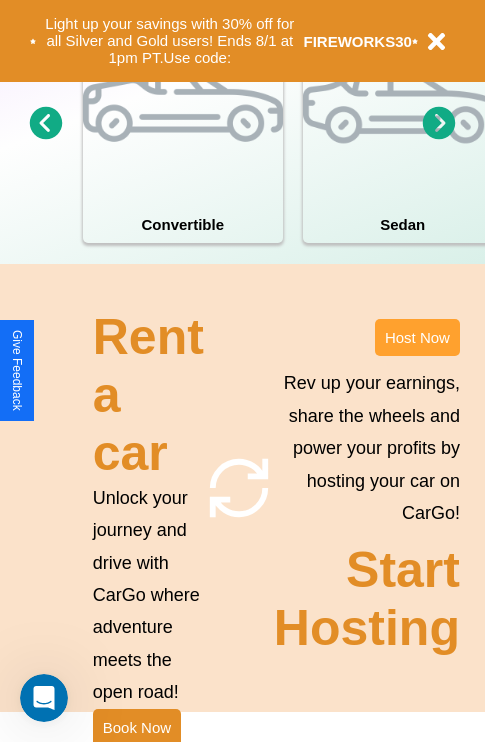 click on "Host Now" at bounding box center [417, 337] 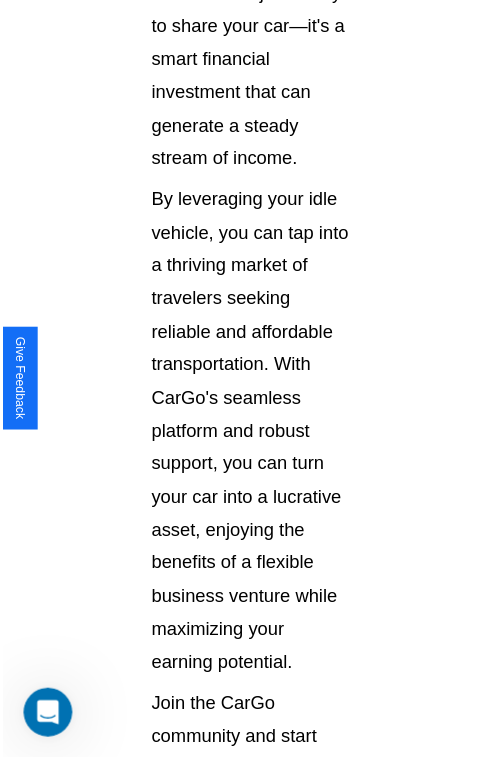 scroll, scrollTop: 1417, scrollLeft: 0, axis: vertical 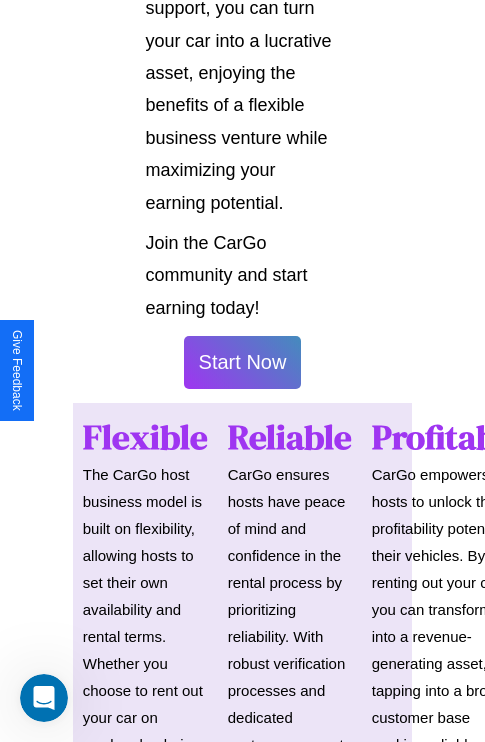 click on "Start Now" at bounding box center (243, 362) 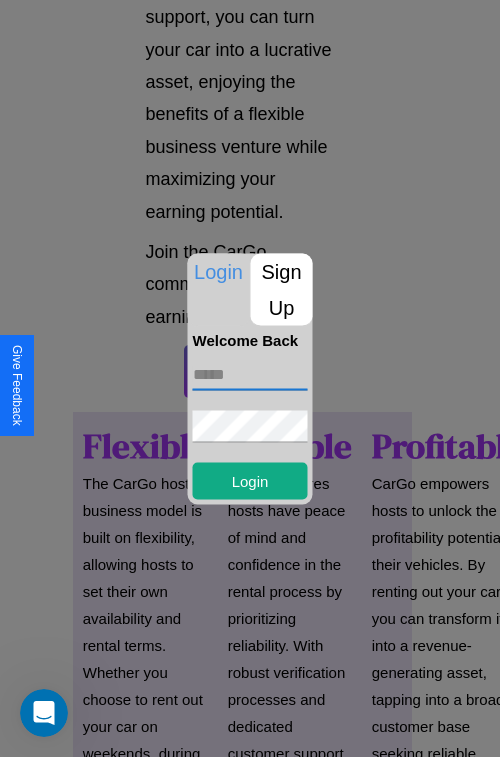 click at bounding box center (250, 374) 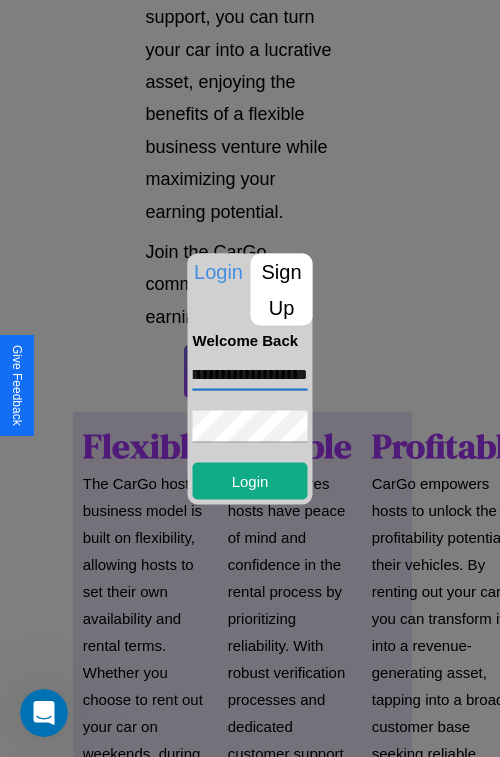 scroll, scrollTop: 0, scrollLeft: 49, axis: horizontal 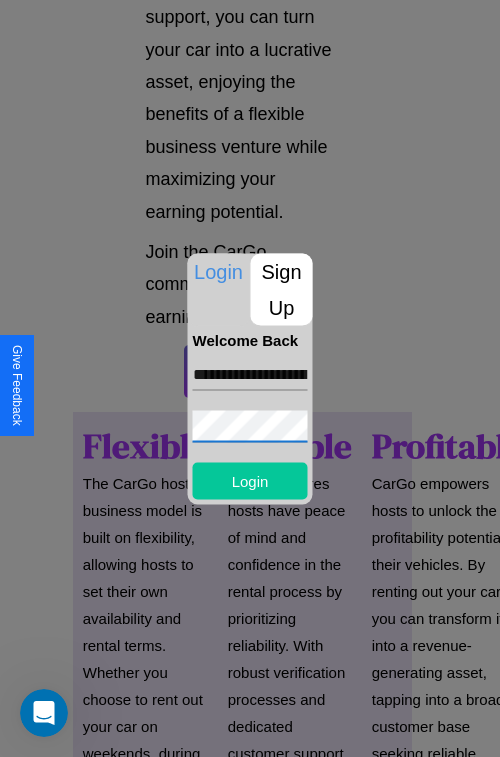 click on "Login" at bounding box center [250, 480] 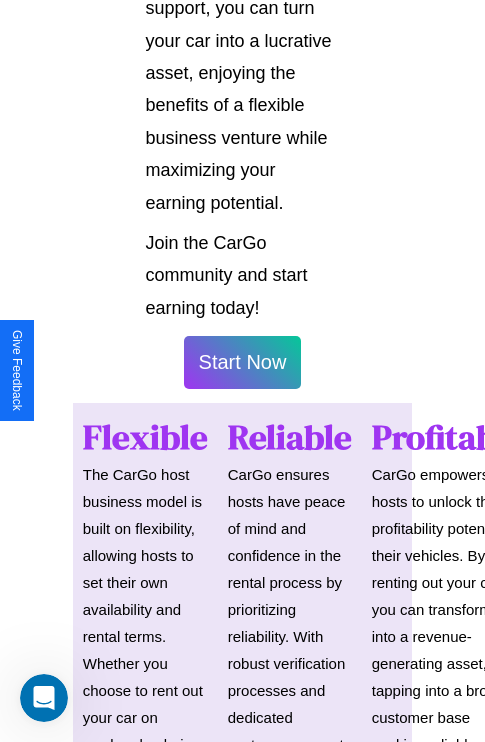 scroll, scrollTop: 1419, scrollLeft: 0, axis: vertical 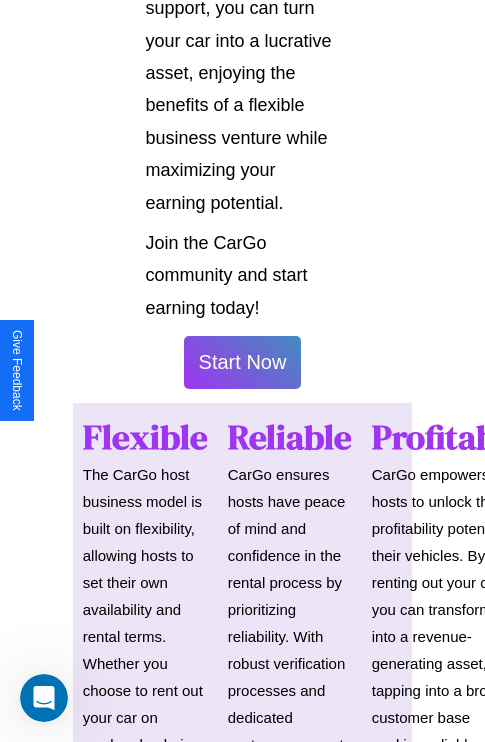 click on "Start Now" at bounding box center (243, 362) 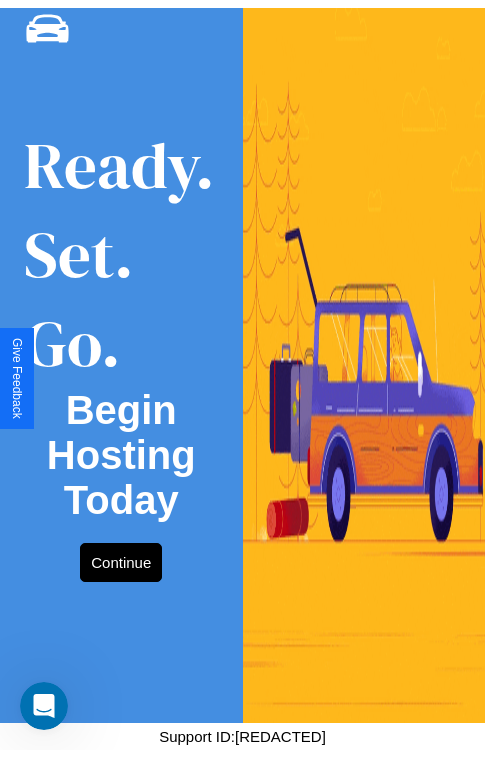 scroll, scrollTop: 0, scrollLeft: 0, axis: both 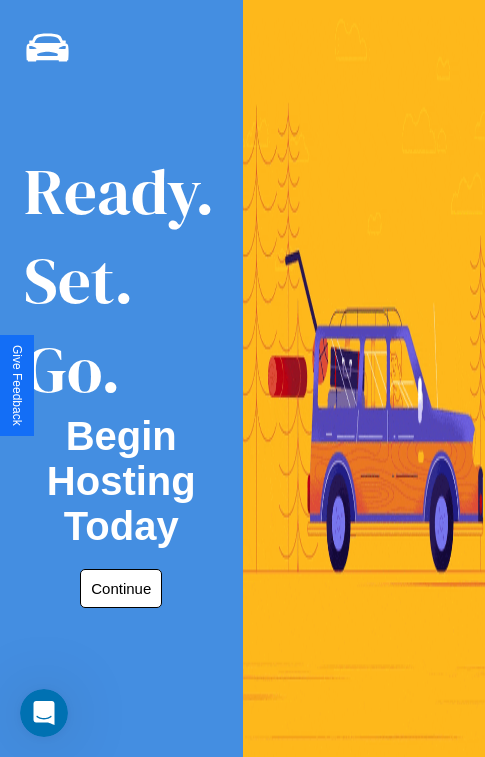 click on "Continue" at bounding box center [121, 588] 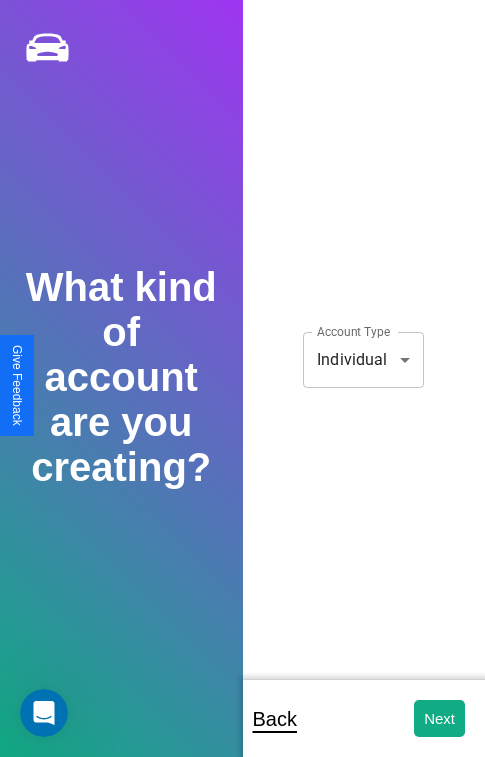 click on "CarGo What kind of account are you creating? Account Type Individual [REDACTED] Account Type Back Next Support ID:  [REDACTED] Give Feedback" at bounding box center (242, 392) 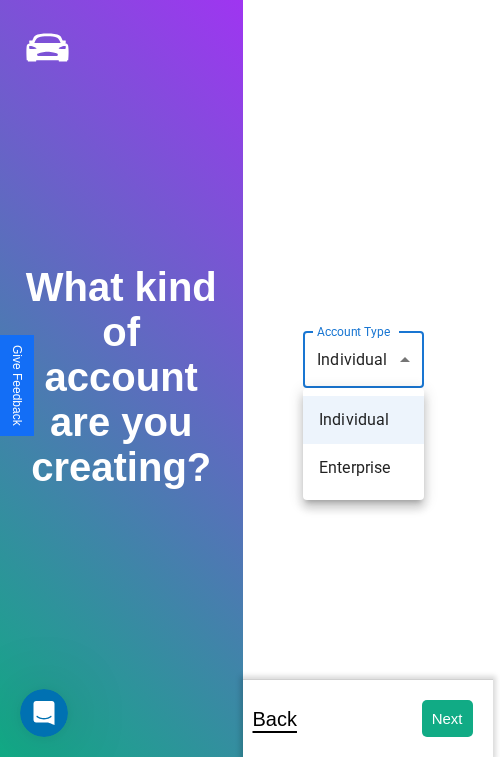 click on "Individual" at bounding box center [363, 420] 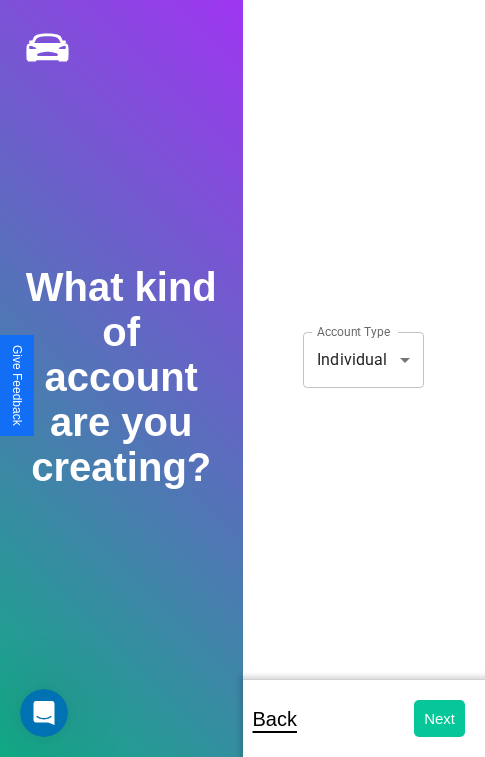 click on "Next" at bounding box center [439, 718] 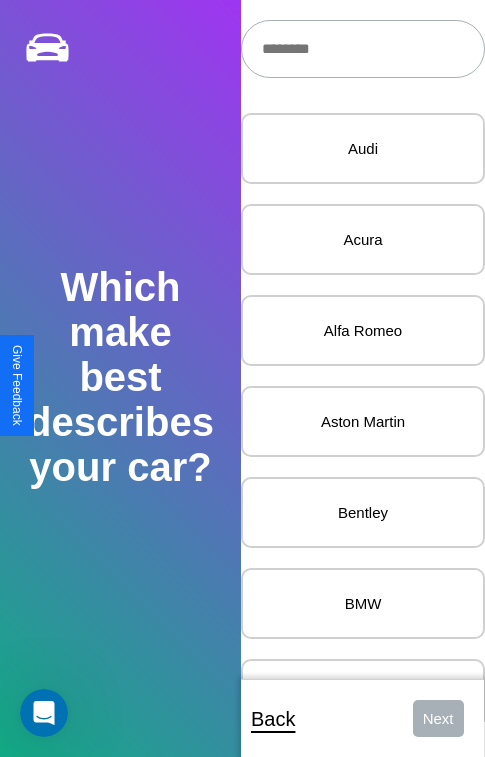 scroll, scrollTop: 27, scrollLeft: 0, axis: vertical 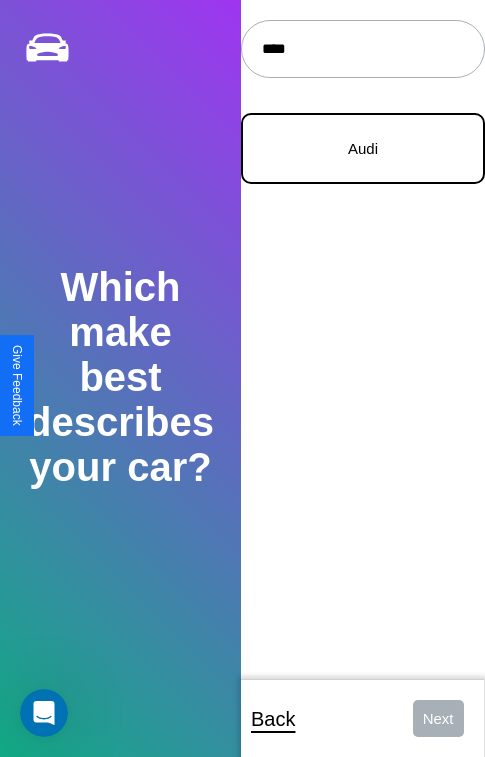 type on "****" 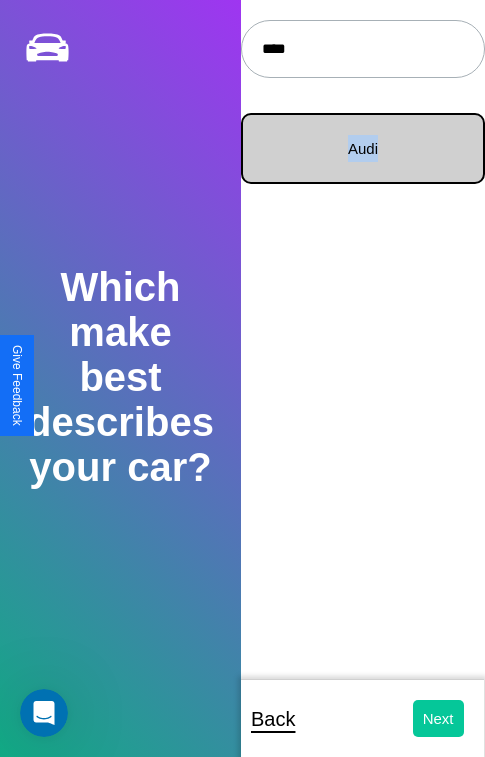 click on "Next" at bounding box center [438, 718] 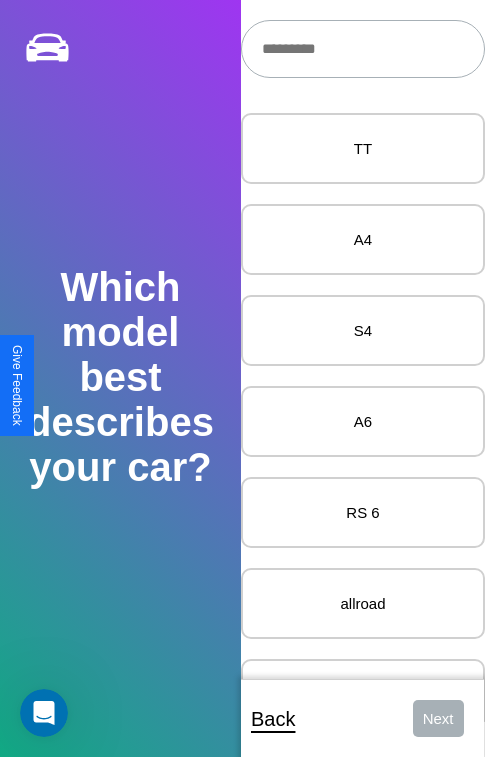scroll, scrollTop: 27, scrollLeft: 0, axis: vertical 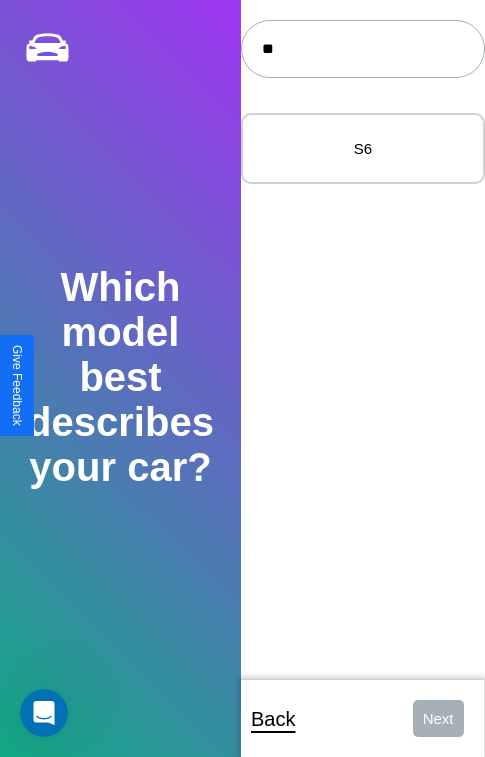 type on "**" 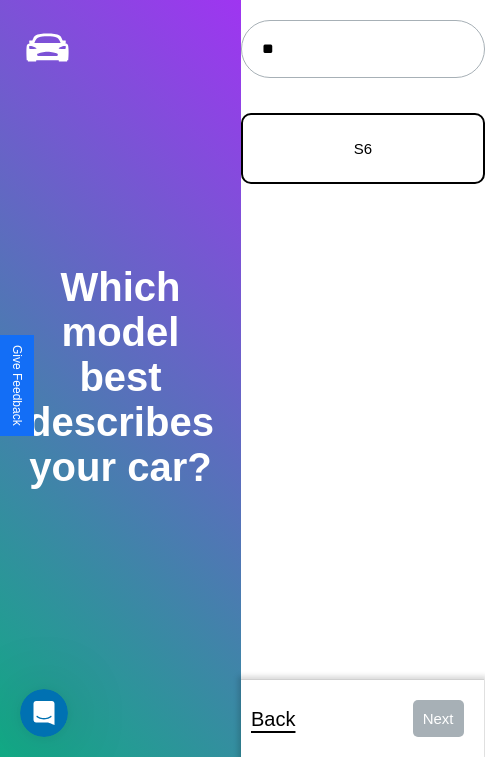 click on "S6" at bounding box center [363, 148] 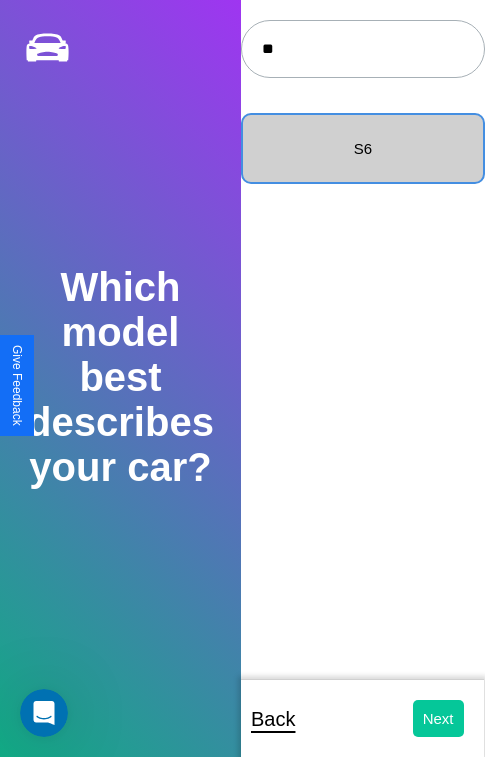click on "Next" at bounding box center [438, 718] 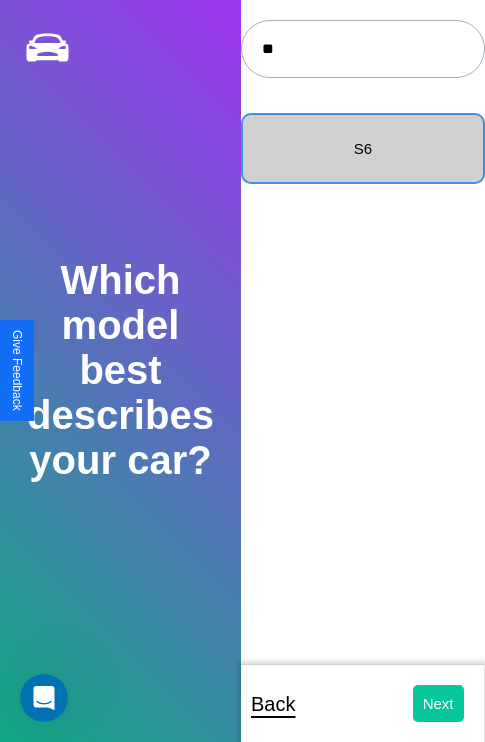 select on "*****" 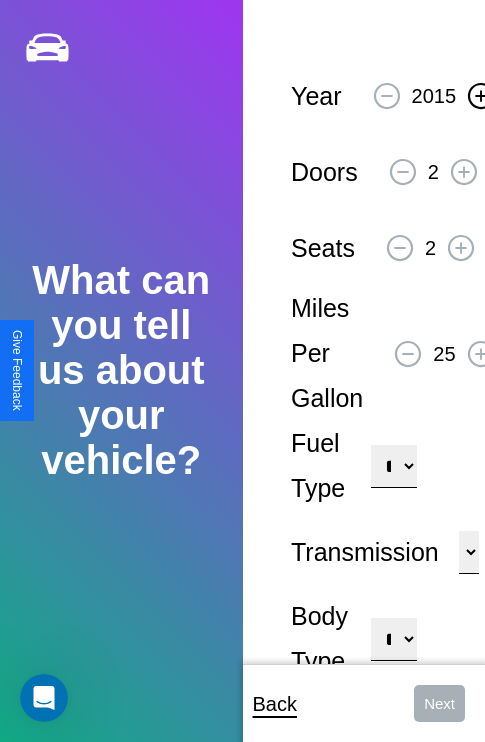 click 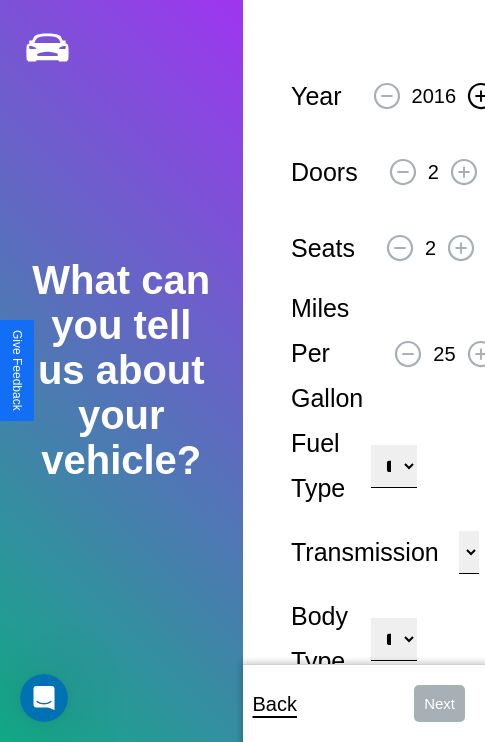 click 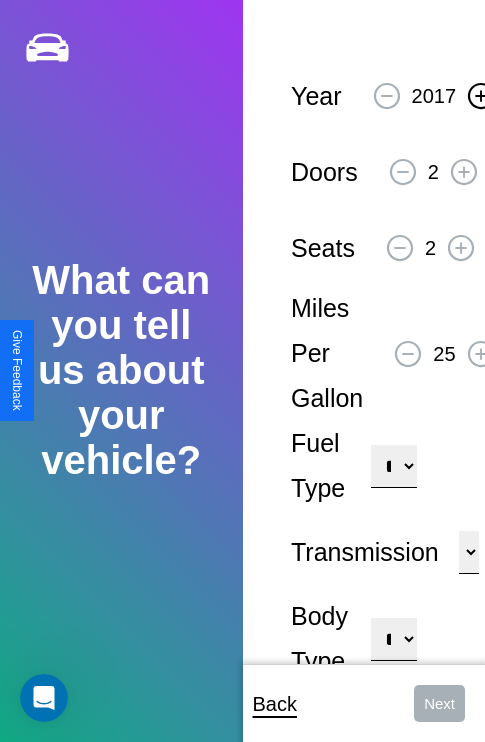click 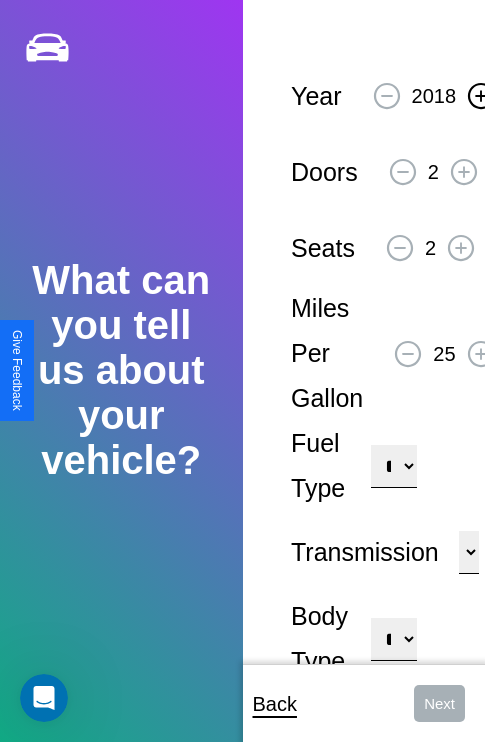 click 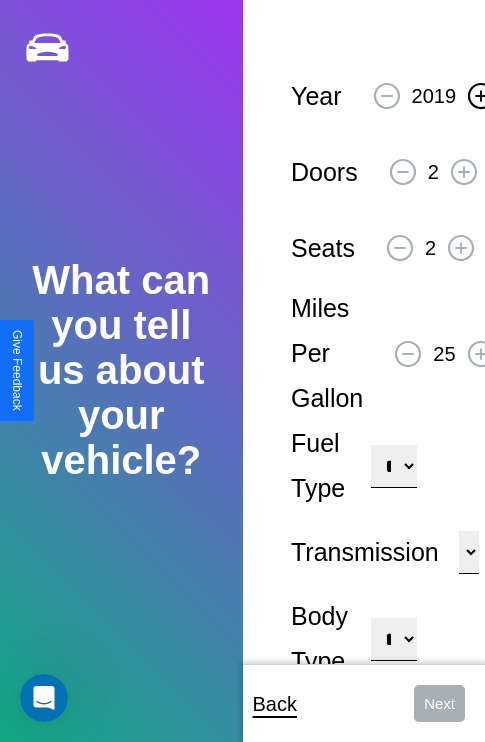 click 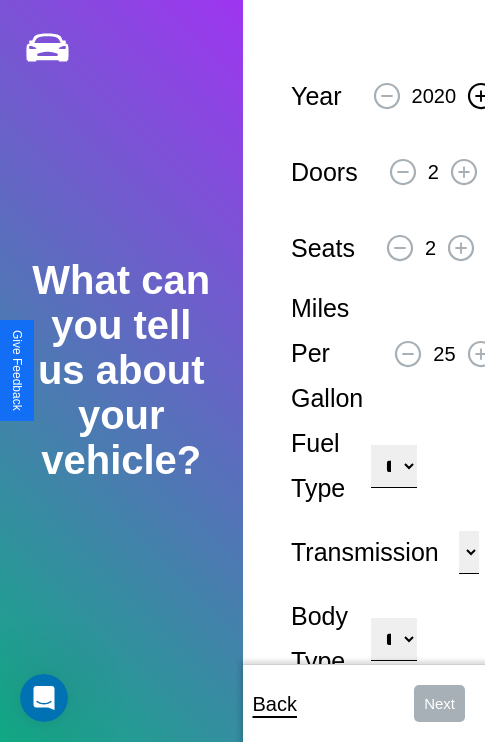 click 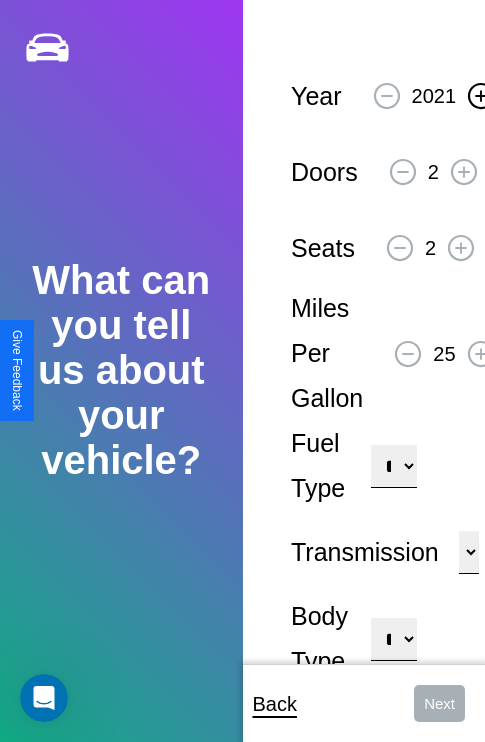 click 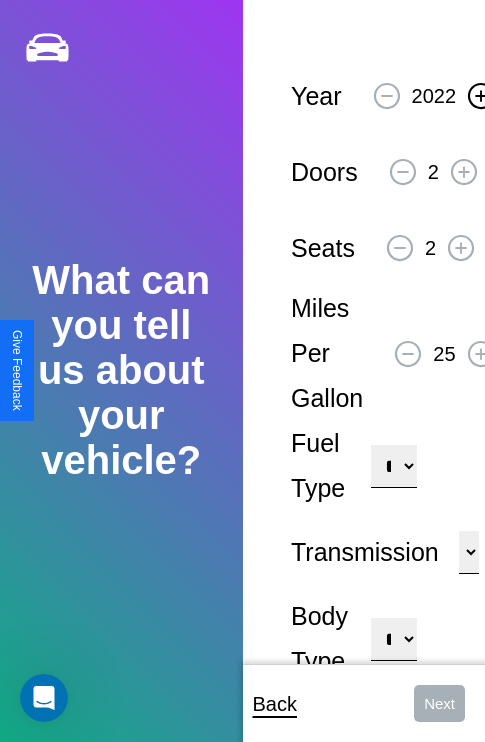 click 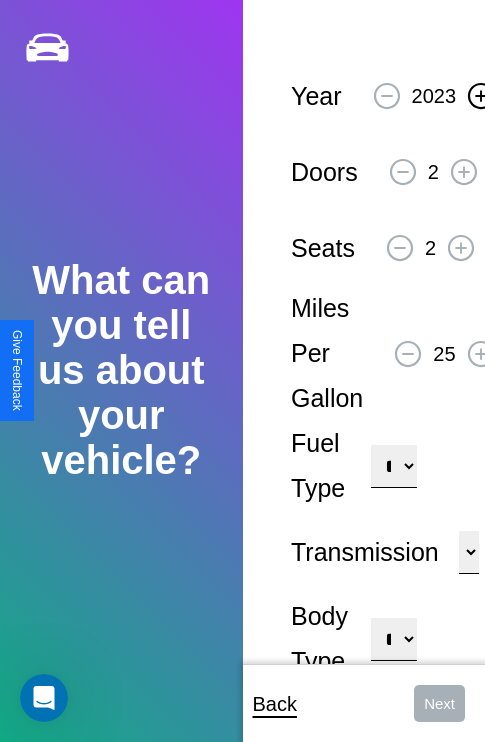click on "**********" at bounding box center (393, 466) 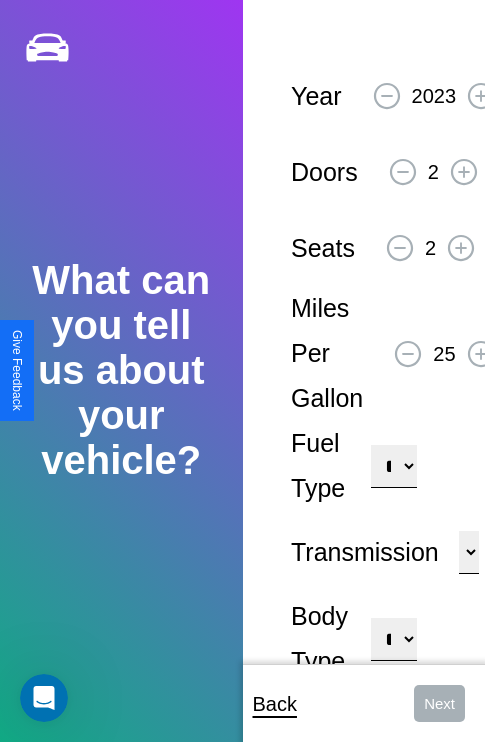 select on "******" 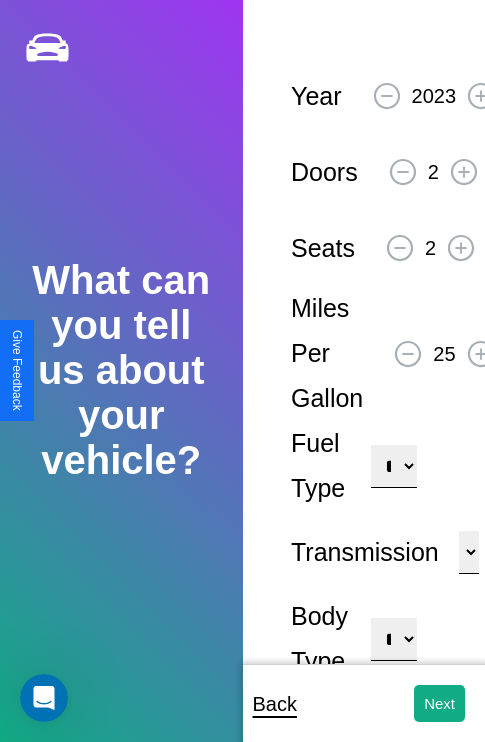 click on "**********" at bounding box center [393, 639] 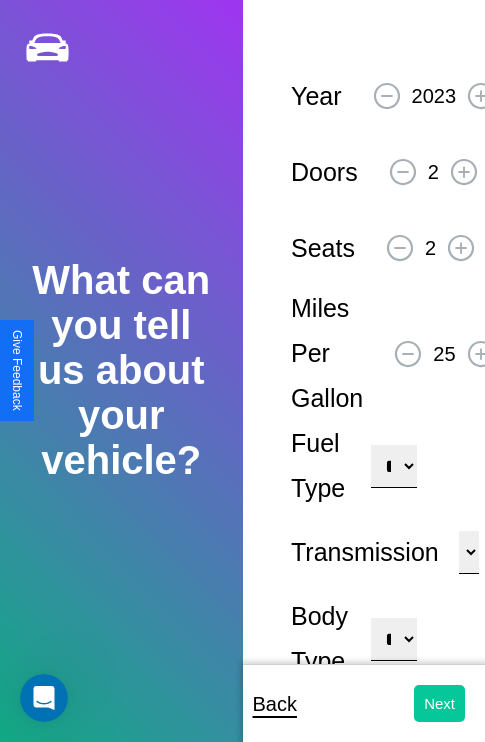 click on "Next" at bounding box center [439, 703] 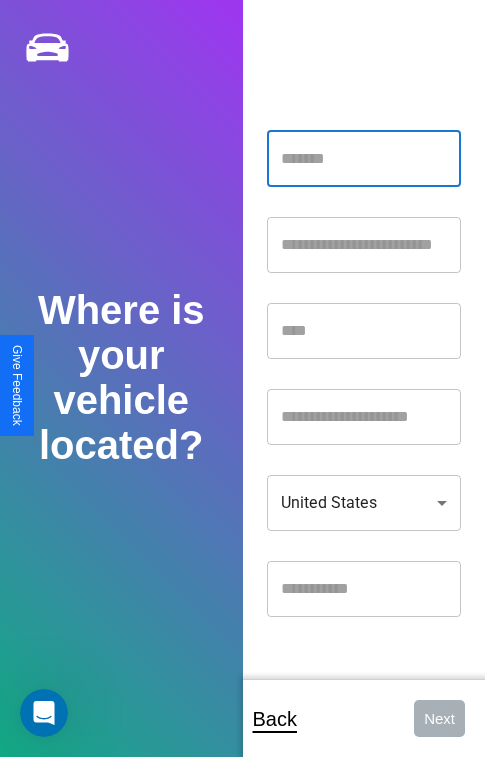click at bounding box center [364, 159] 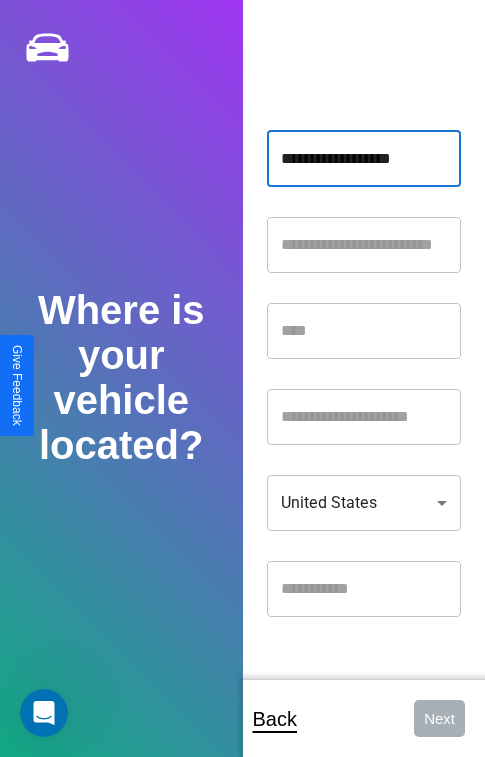 type on "**********" 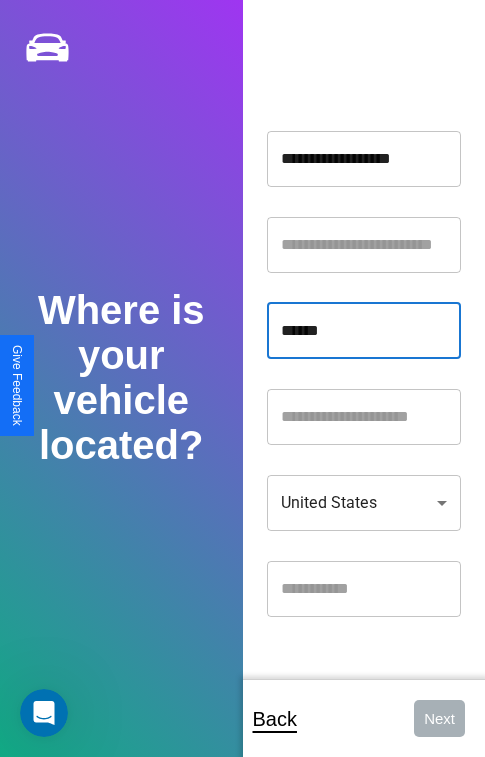 type on "******" 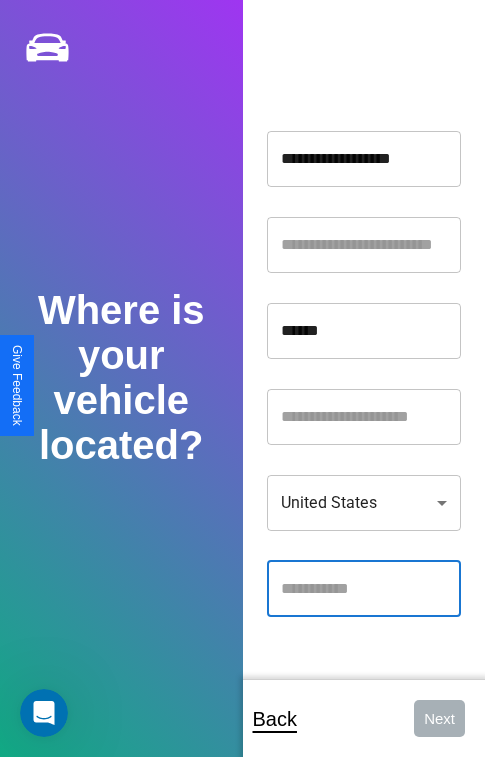 click at bounding box center [364, 589] 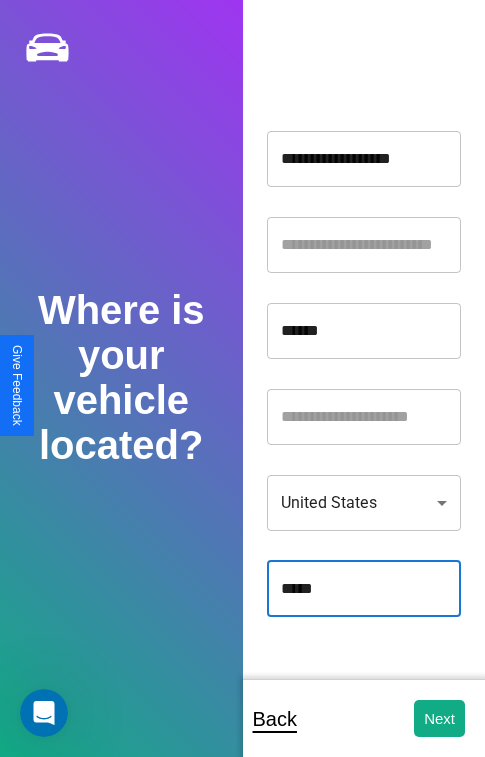 type on "*****" 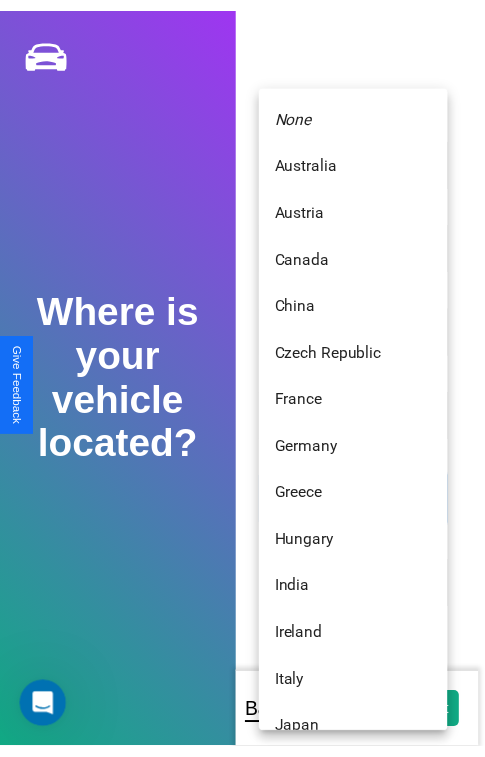 scroll, scrollTop: 459, scrollLeft: 0, axis: vertical 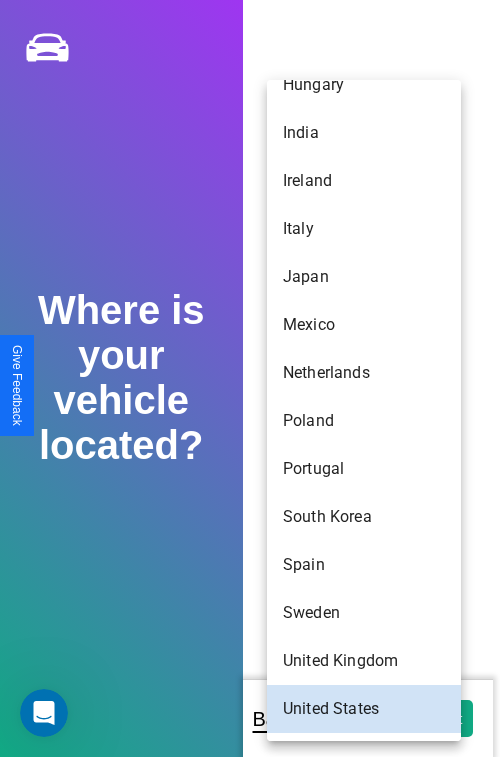 click on "Portugal" at bounding box center (364, 469) 